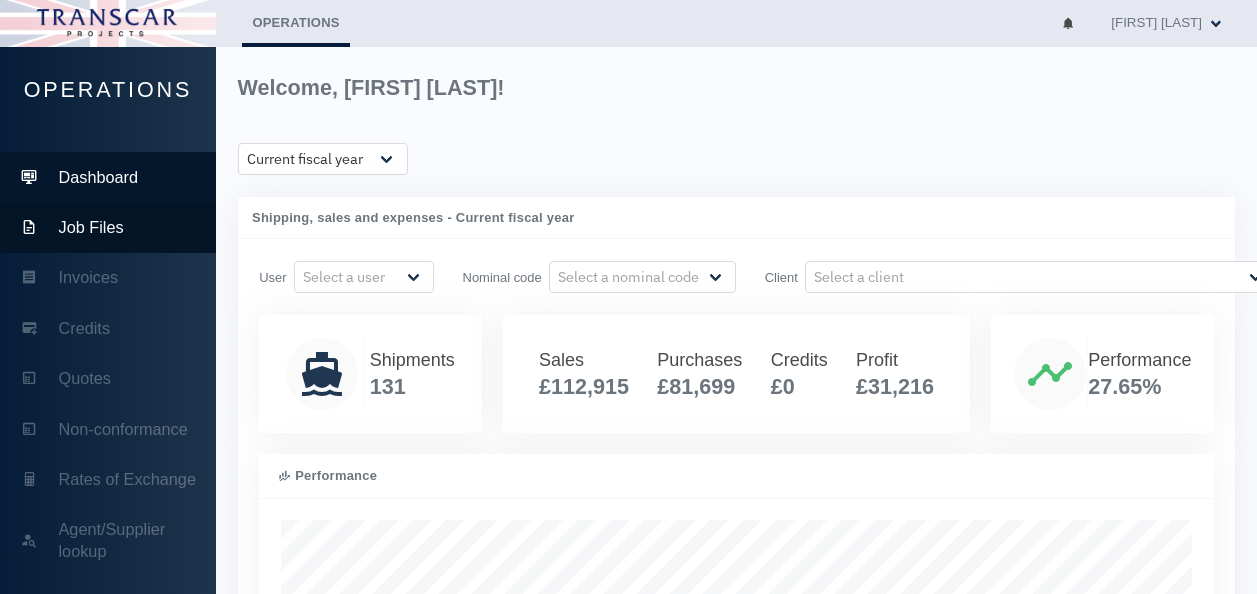 click on "Job Files" at bounding box center [108, 228] 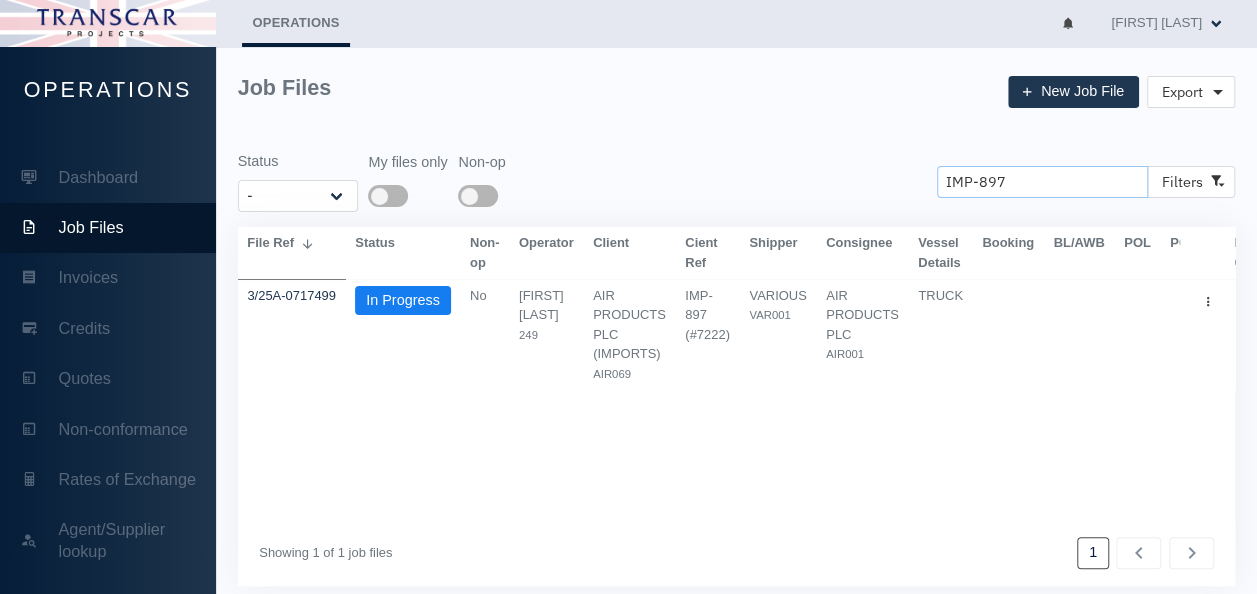 drag, startPoint x: 1061, startPoint y: 180, endPoint x: 886, endPoint y: 187, distance: 175.13994 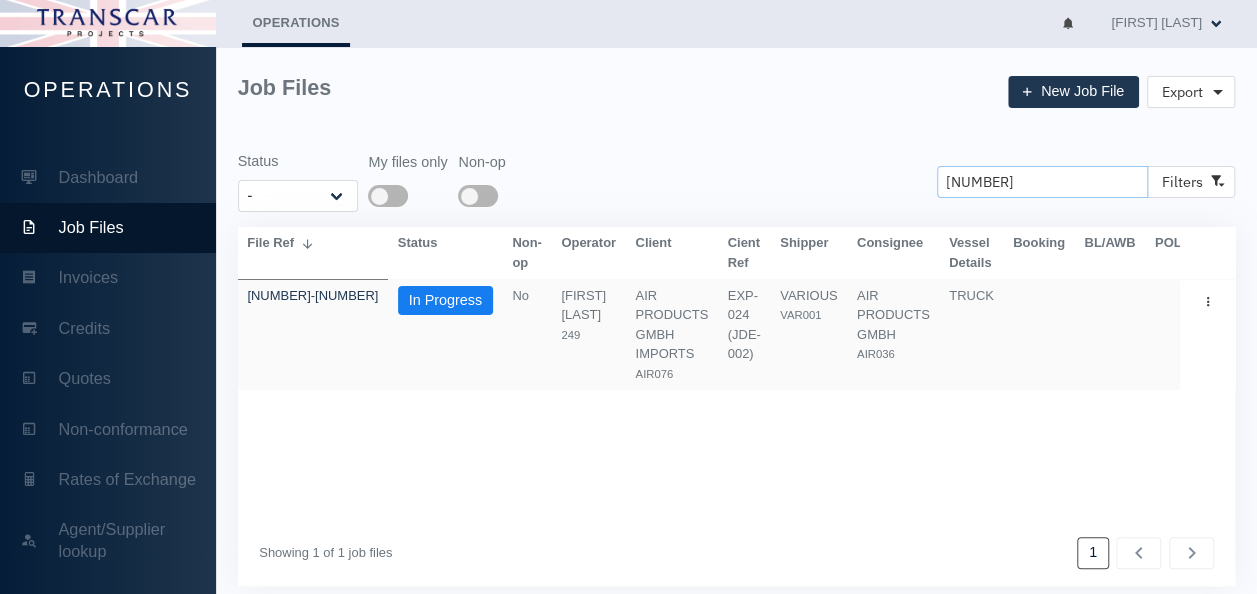 type on "[NUMBER]" 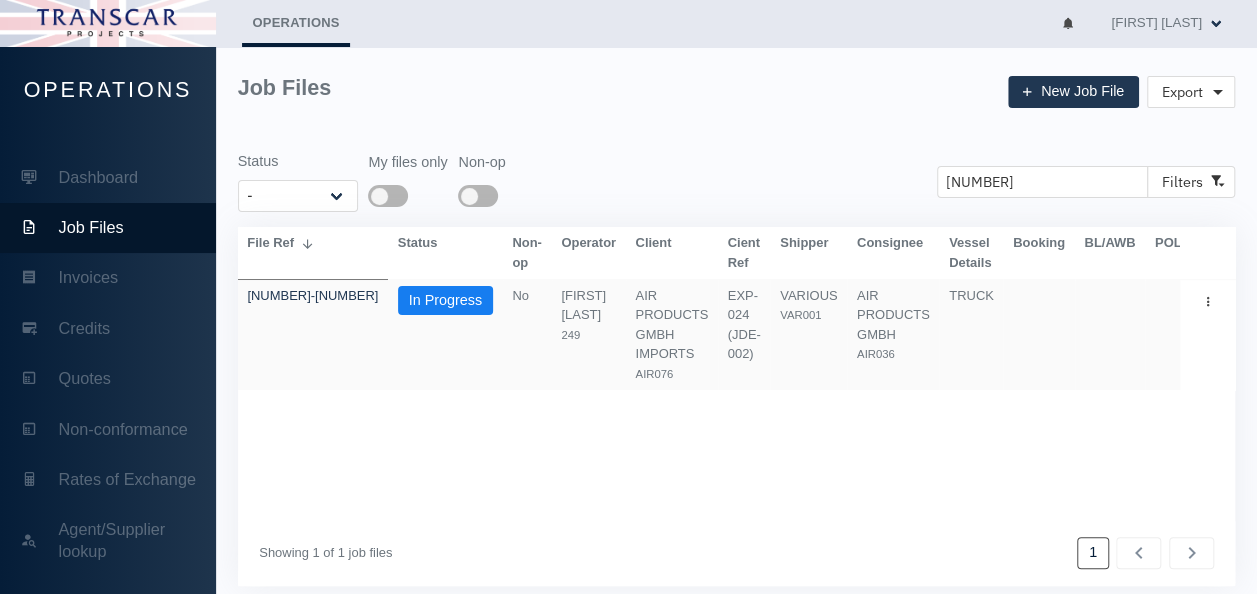 click on "[NUMBER]-[NUMBER]" at bounding box center [313, 335] 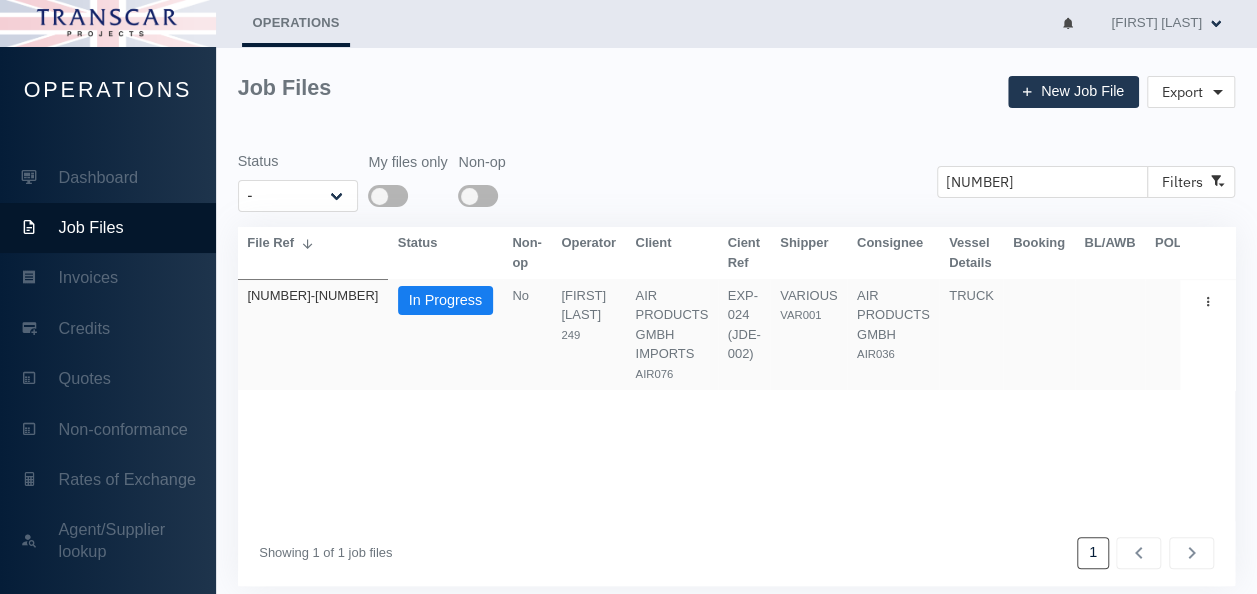 click on "[NUMBER]-[NUMBER]" at bounding box center [312, 295] 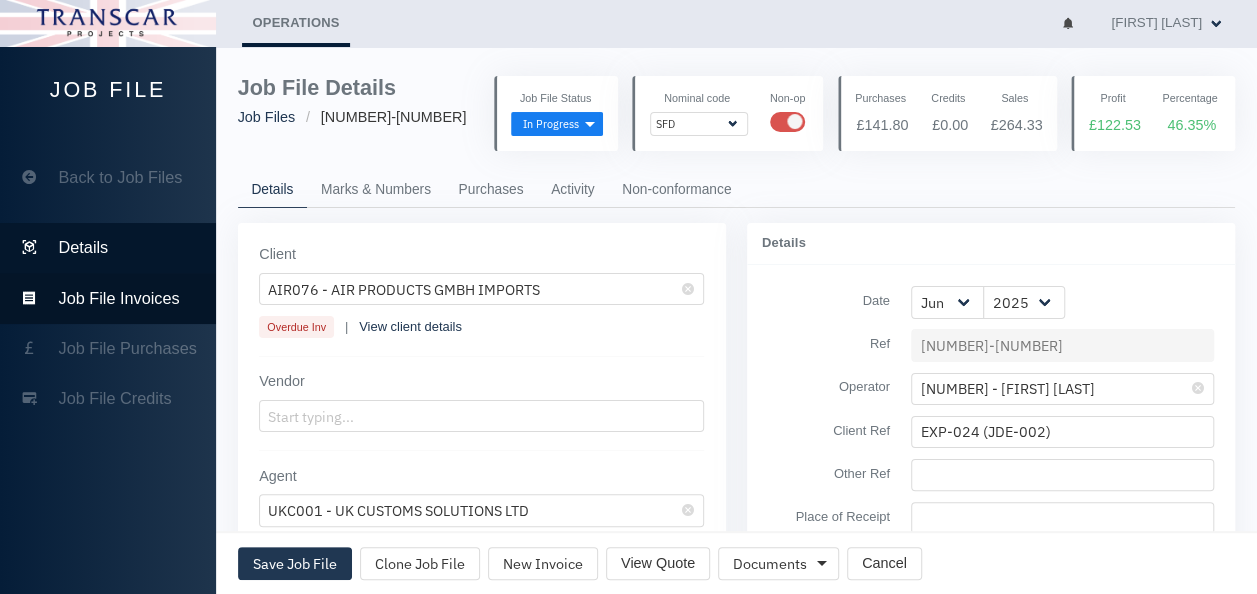 click on "Job File Invoices" at bounding box center [119, 299] 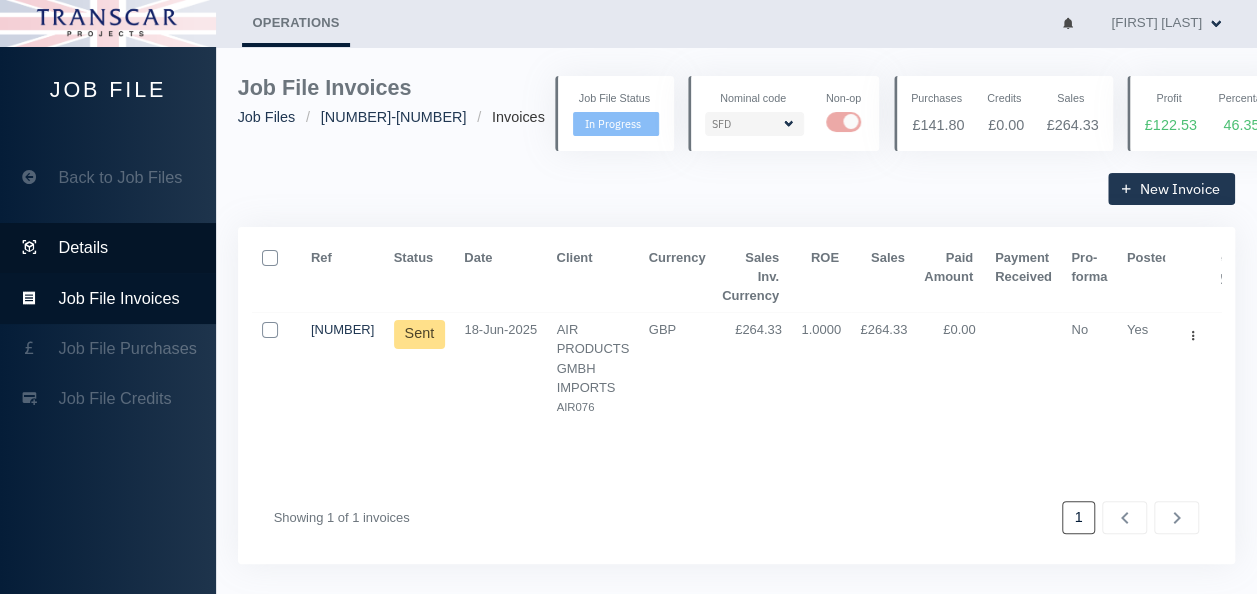 click on "Details" at bounding box center [108, 248] 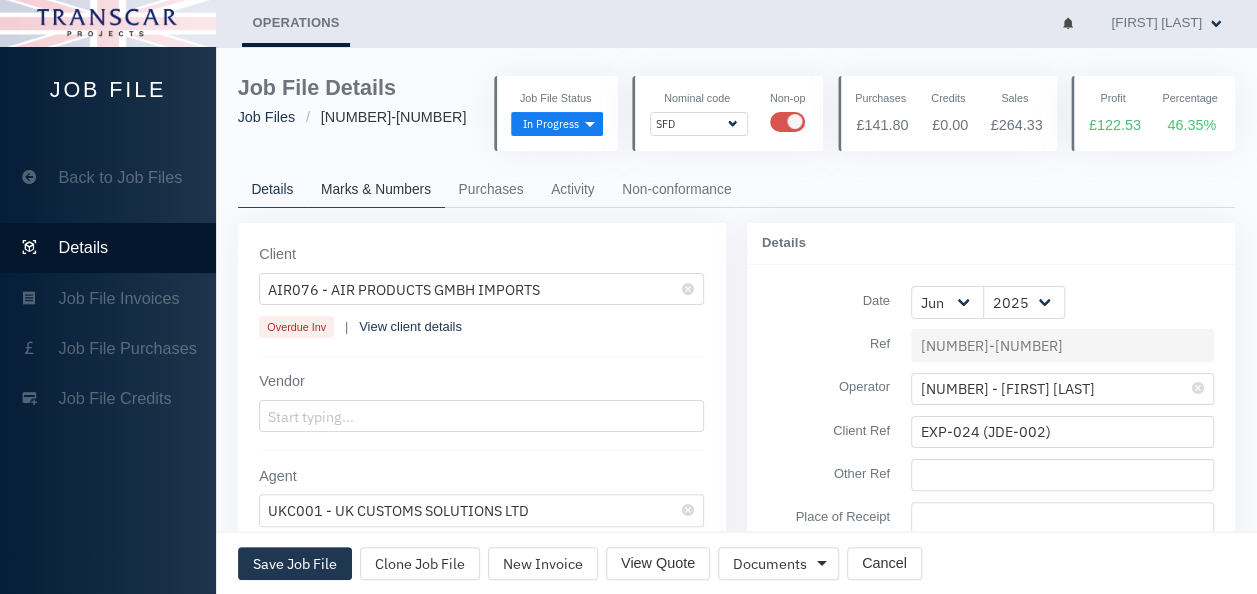 click on "Marks & Numbers" at bounding box center [376, 190] 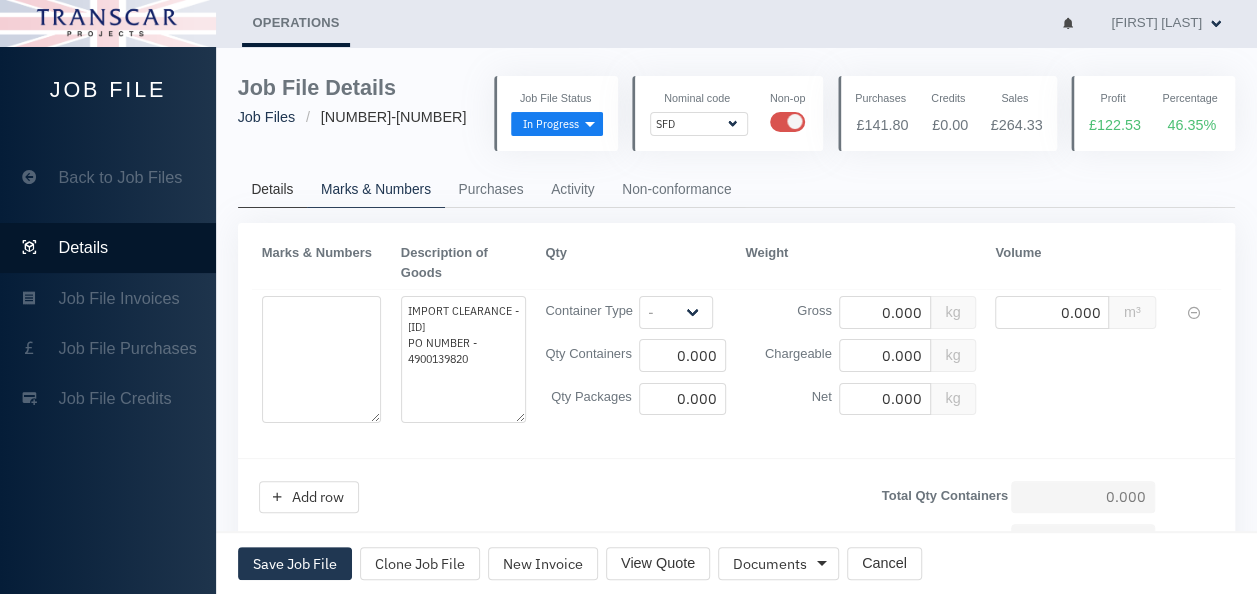 click on "Details" at bounding box center [273, 190] 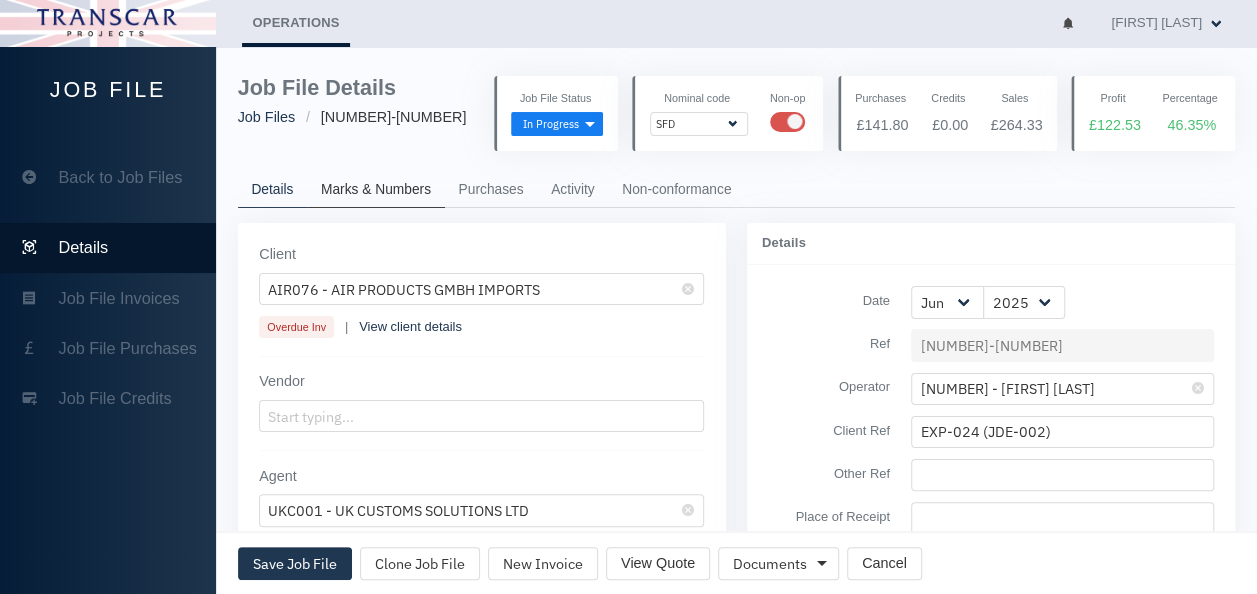 click on "Marks & Numbers" at bounding box center (376, 190) 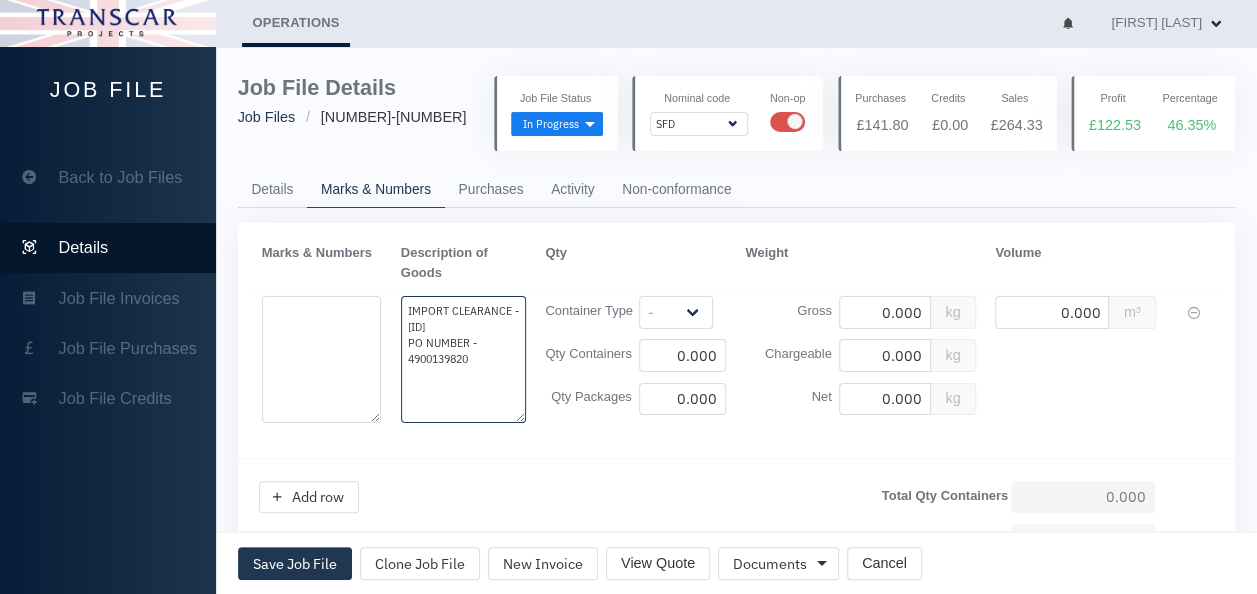 click on "IMPORT CLEARANCE - [ID]
PO NUMBER - 4900139820" at bounding box center [322, 359] 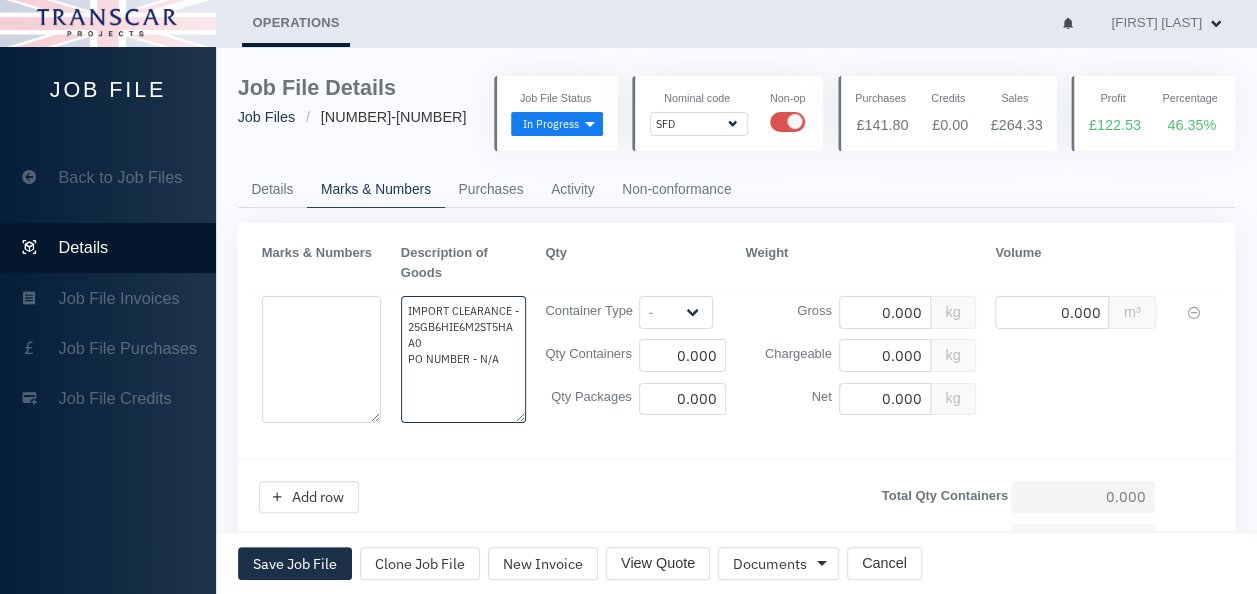 type on "IMPORT CLEARANCE - 25GB6HIE6M2ST5HAA0
PO NUMBER - N/A" 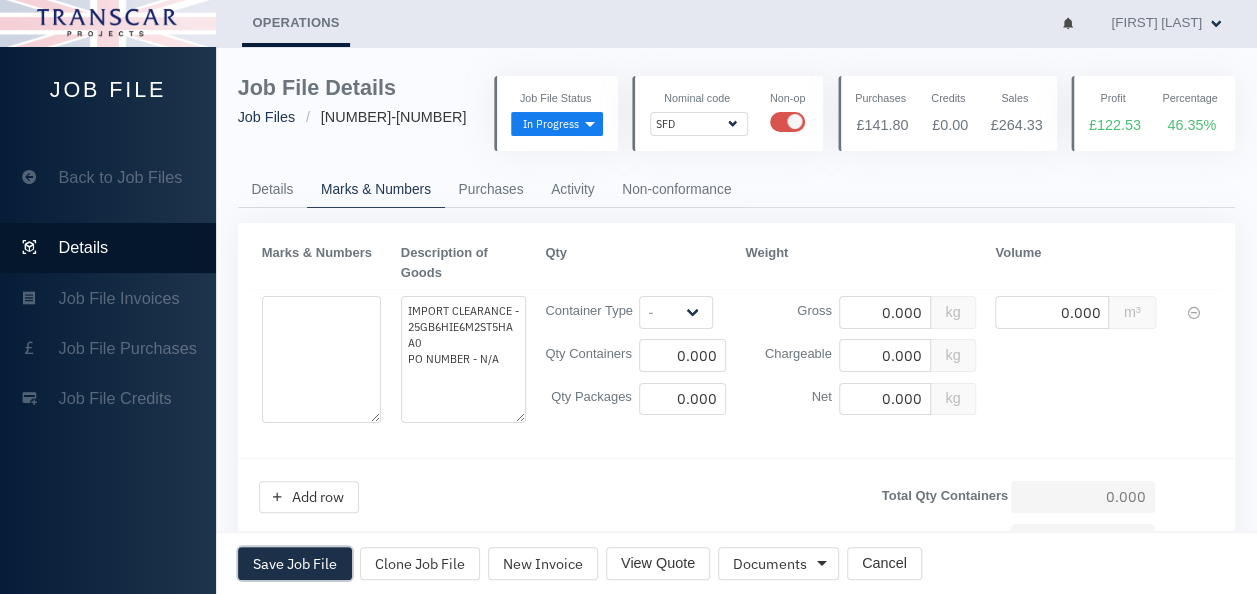 click on "Save Job File" at bounding box center (295, 564) 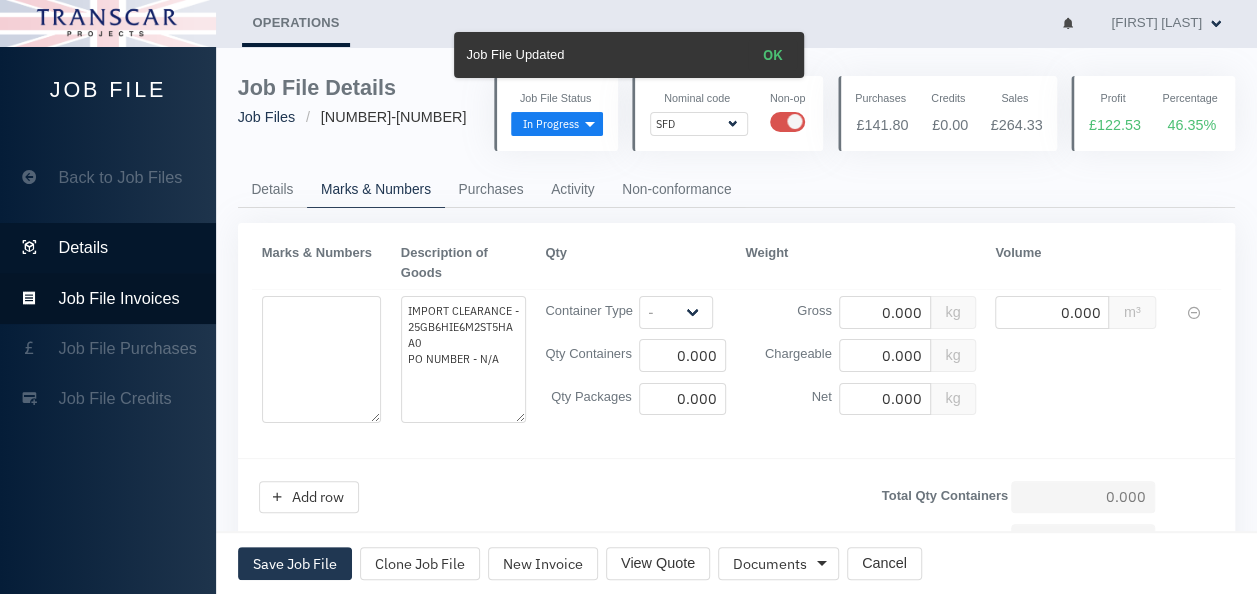 click on "Job File Invoices" at bounding box center [108, 298] 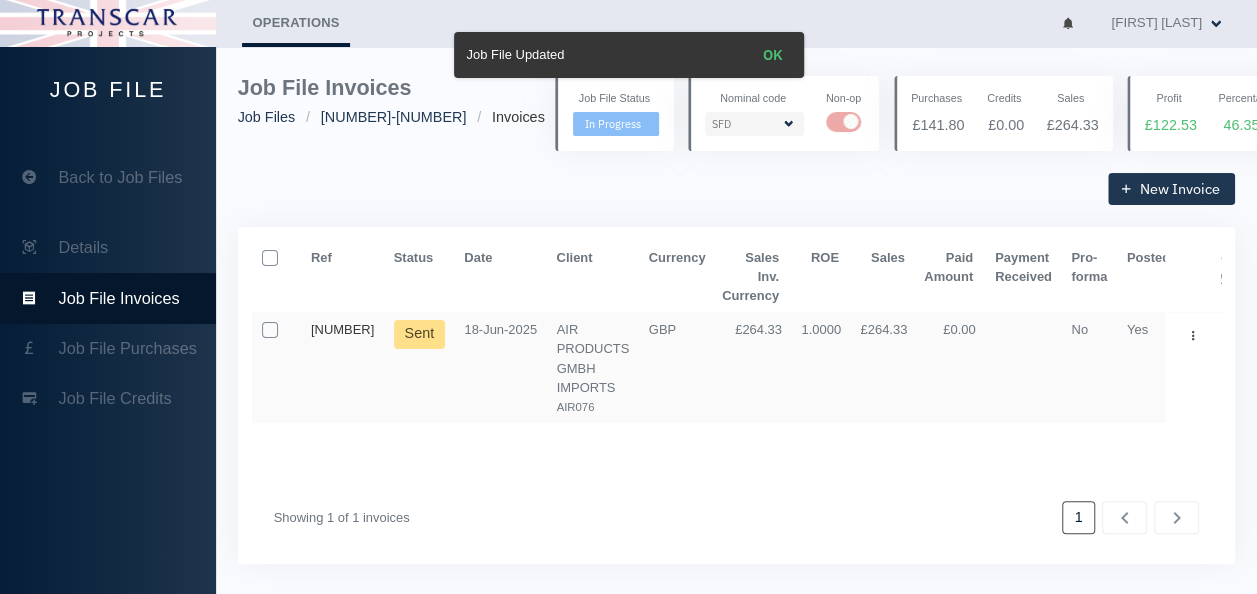 click on "[NUMBER]" at bounding box center (342, 329) 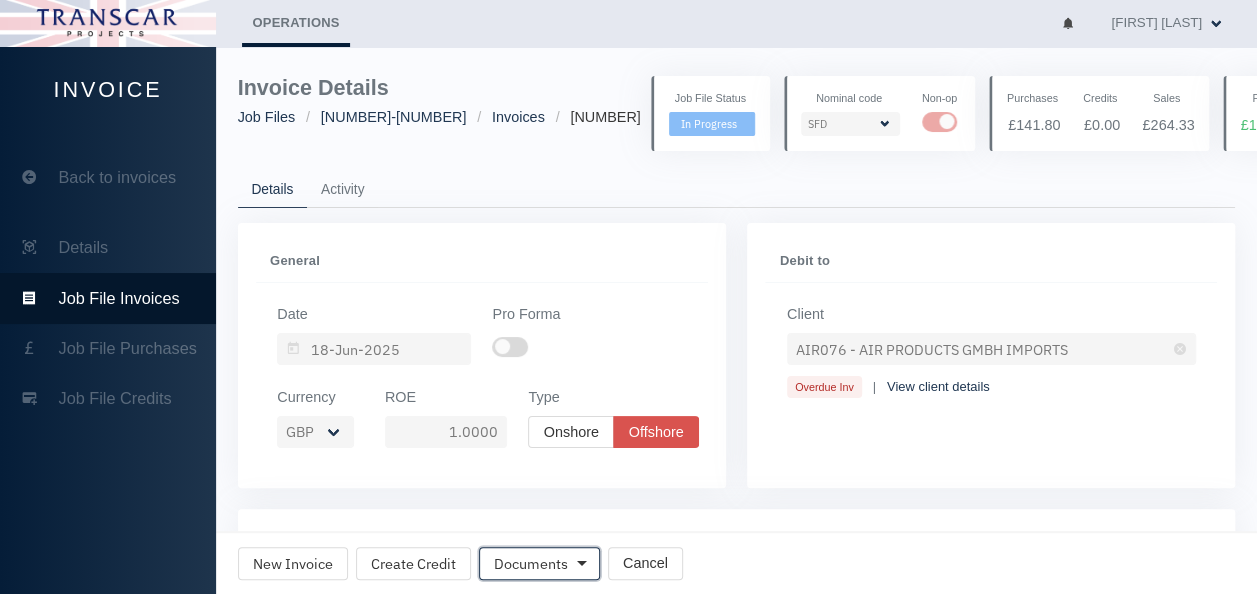 click on "Documents" at bounding box center [531, 564] 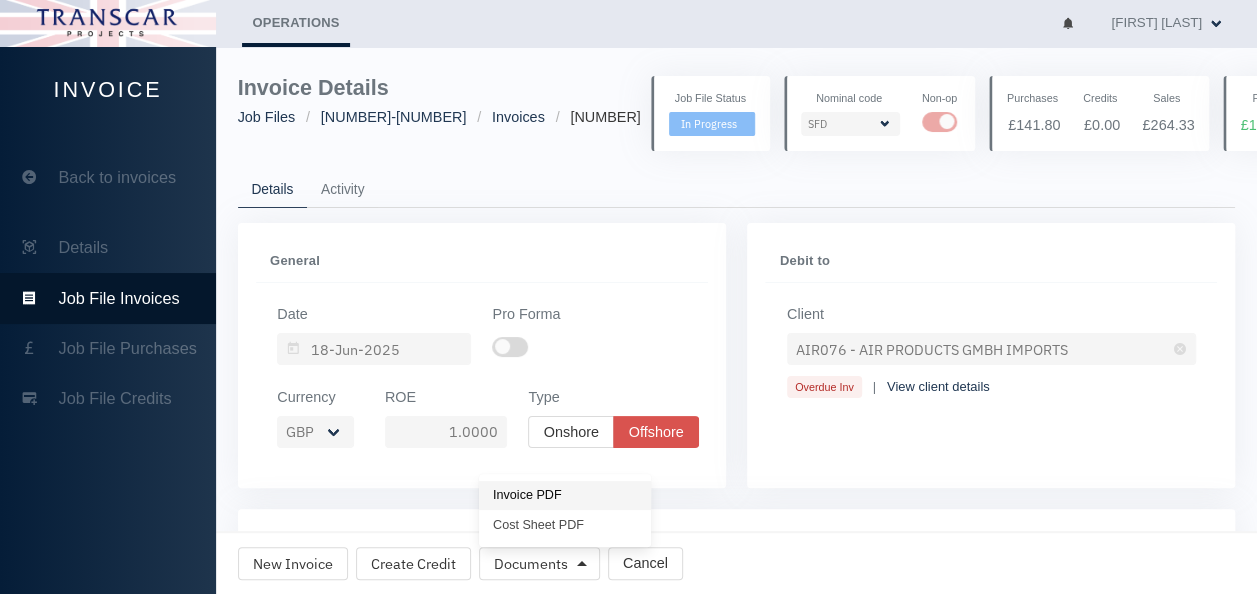 click on "Invoice PDF" at bounding box center [565, 496] 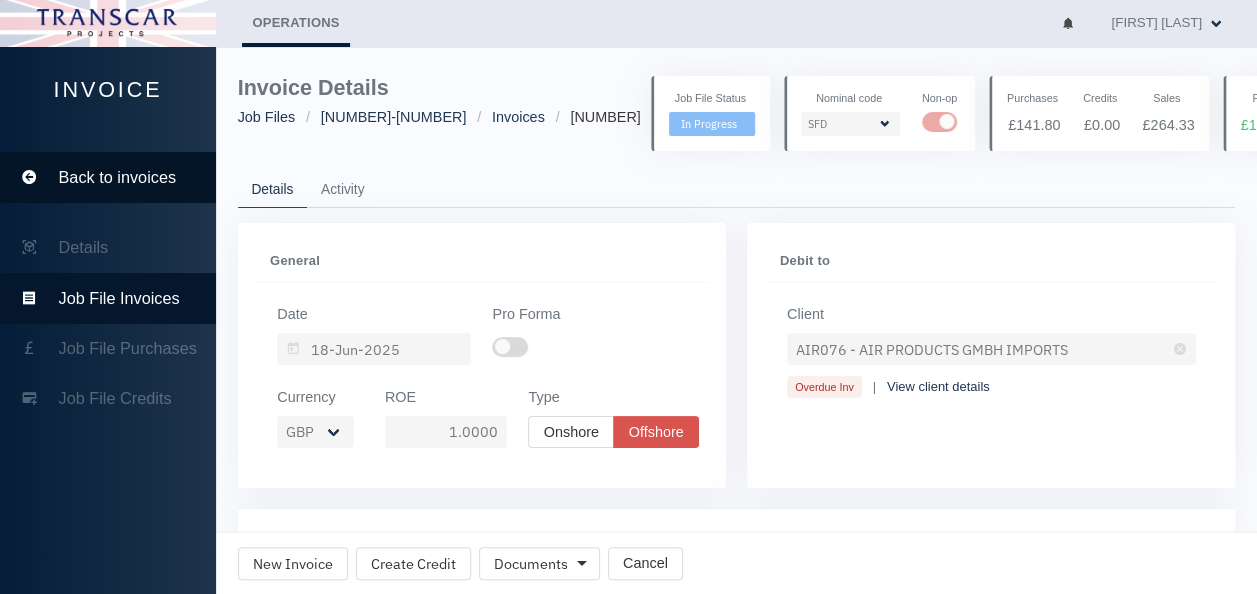 click on "Back to invoices" at bounding box center [108, 177] 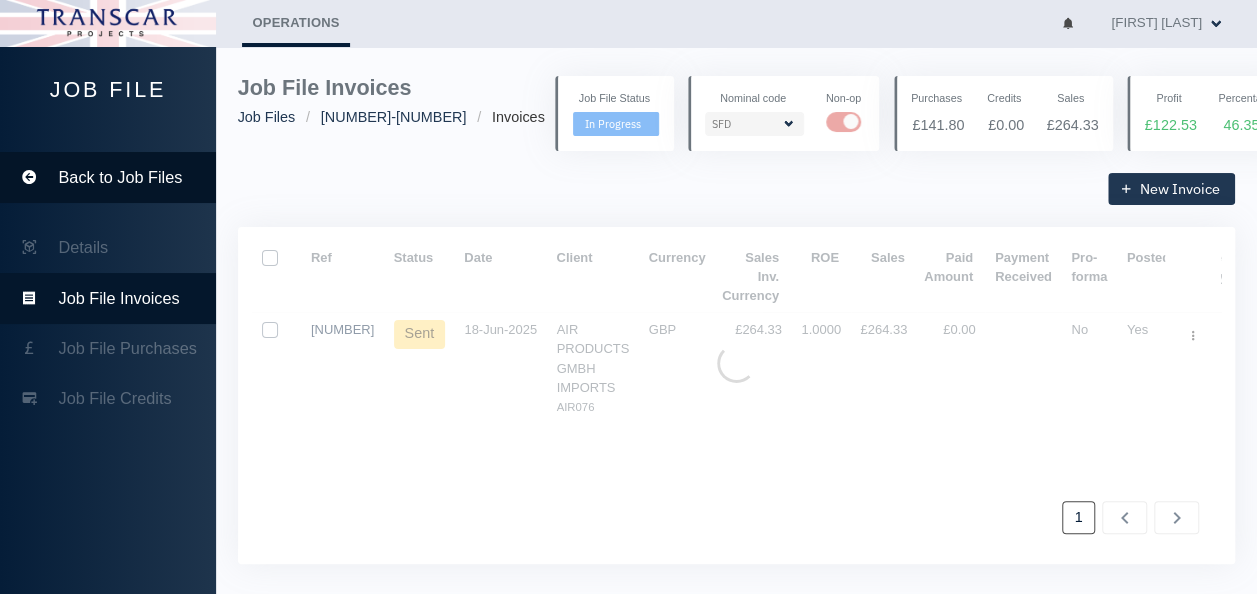 click on "Back to Job Files" at bounding box center [121, 178] 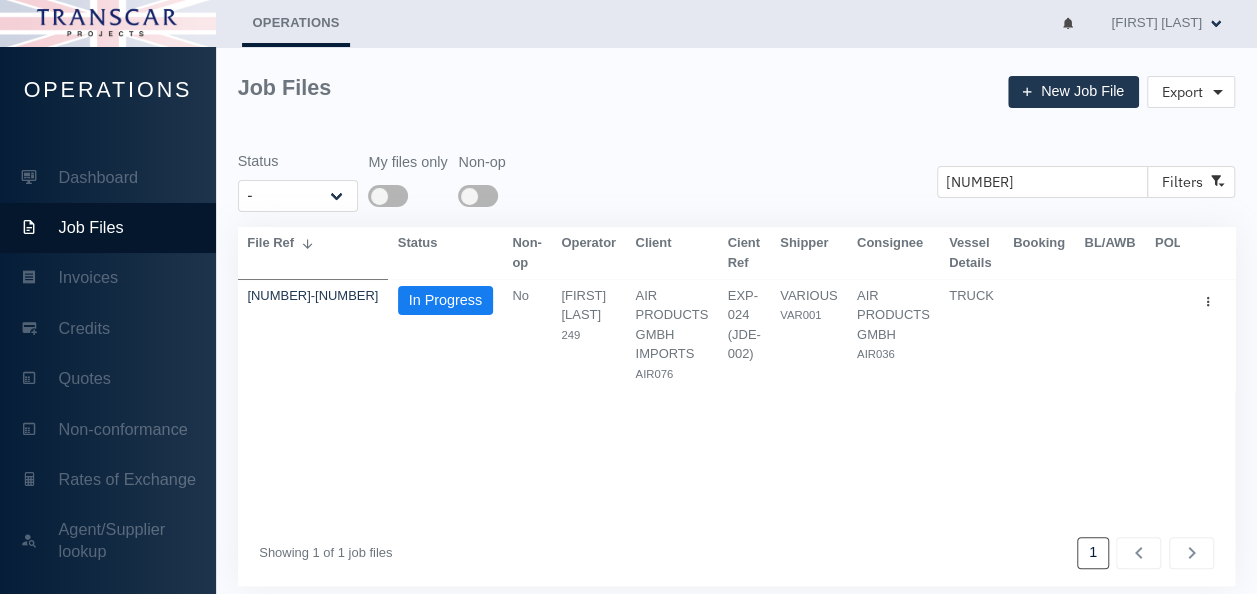 click on "Dashboard" at bounding box center (108, 177) 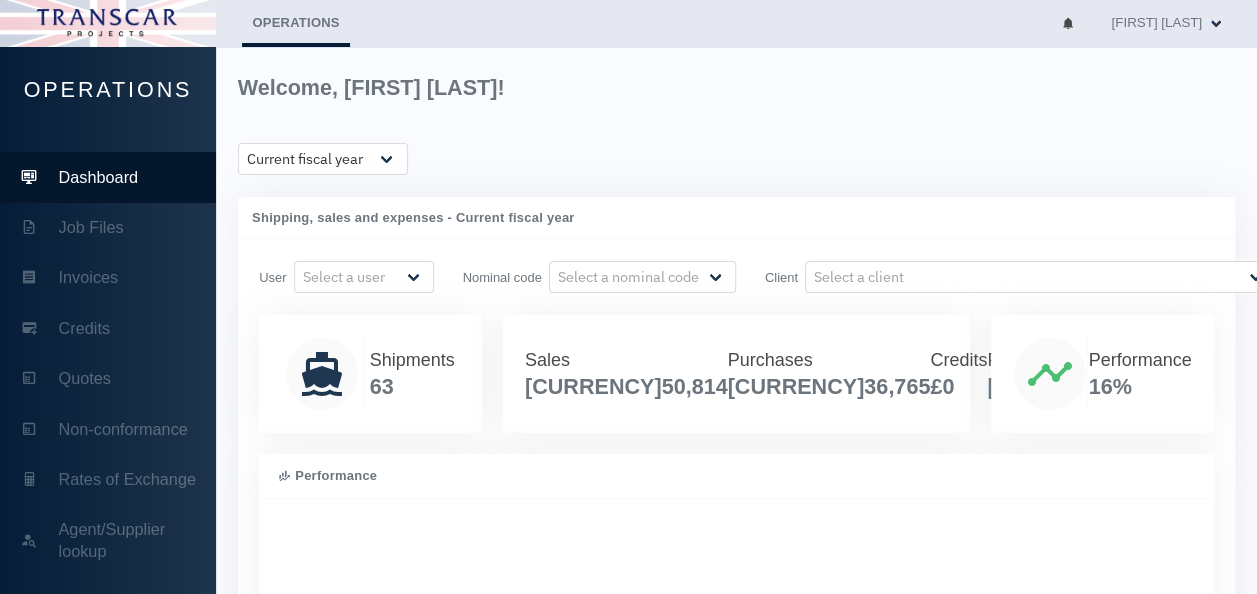 scroll, scrollTop: 999600, scrollLeft: 999598, axis: both 